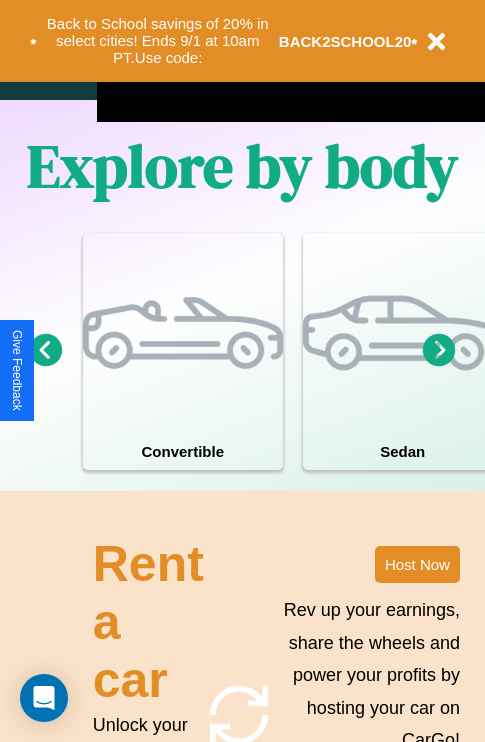 scroll, scrollTop: 1558, scrollLeft: 0, axis: vertical 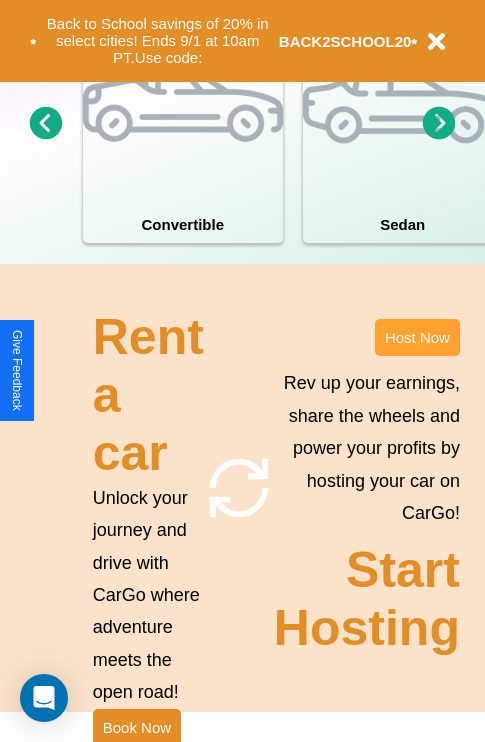 click on "Host Now" at bounding box center (417, 337) 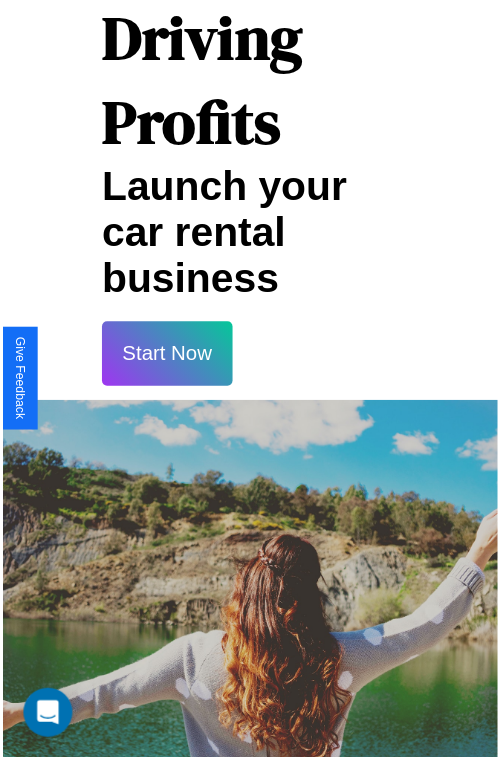 scroll, scrollTop: 35, scrollLeft: 0, axis: vertical 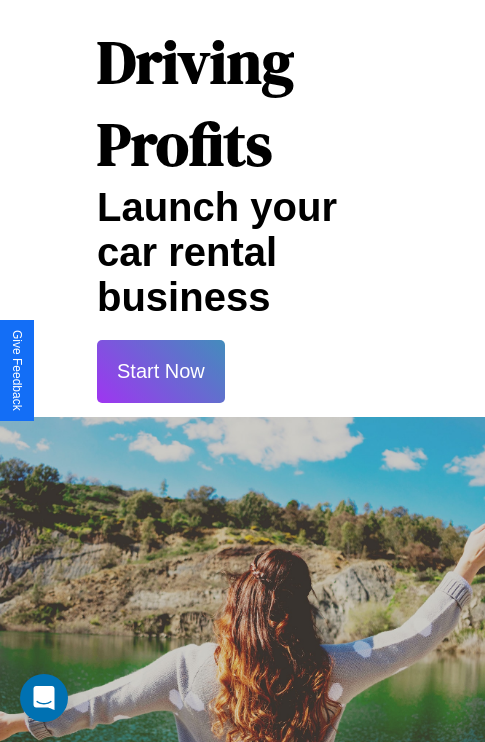 click on "Start Now" at bounding box center [161, 371] 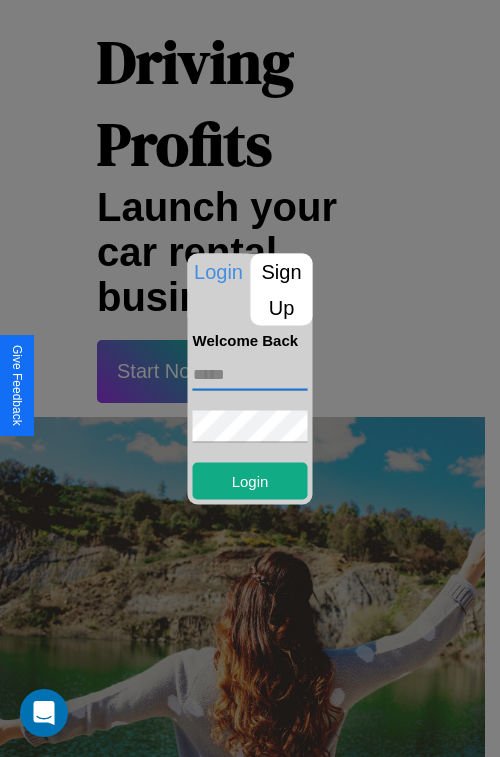 click at bounding box center [250, 374] 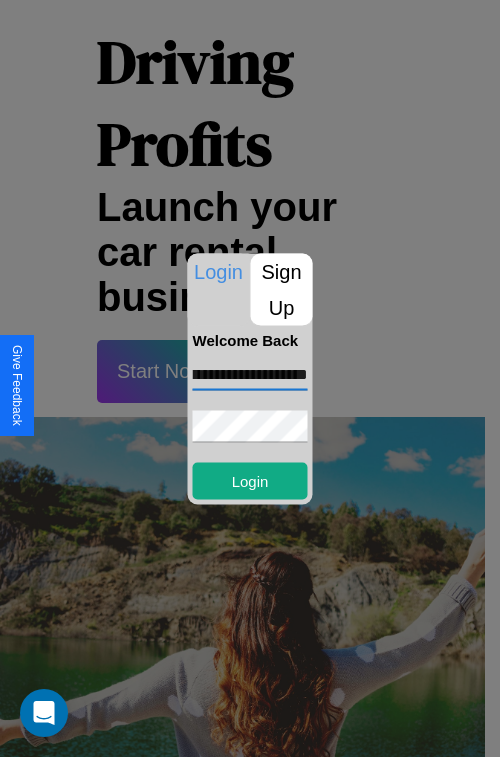 scroll, scrollTop: 0, scrollLeft: 69, axis: horizontal 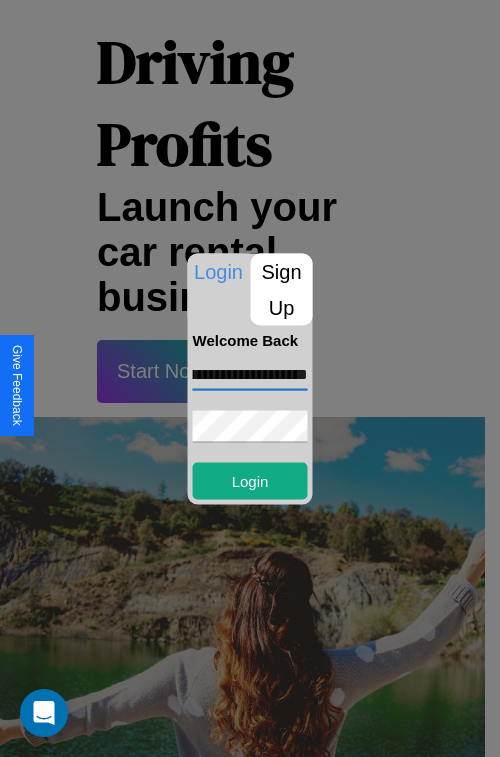 type on "**********" 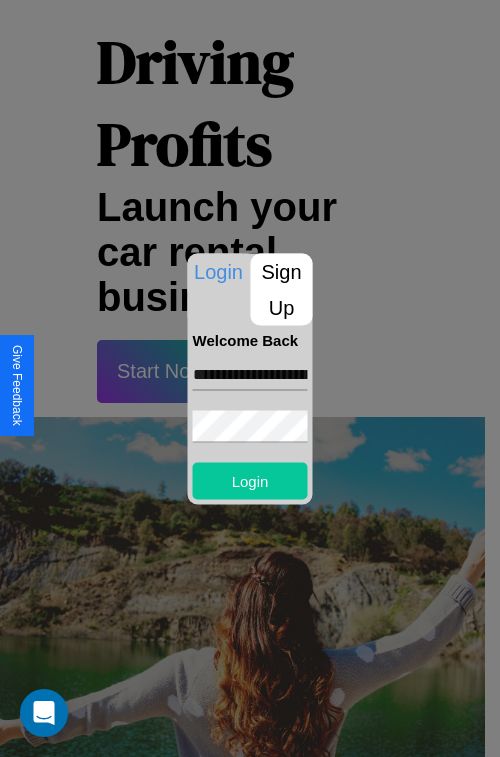 click on "Login" at bounding box center [250, 480] 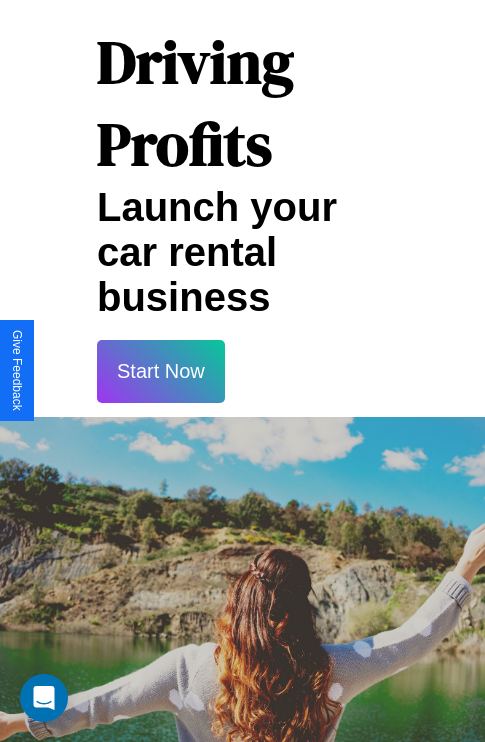 scroll, scrollTop: 37, scrollLeft: 0, axis: vertical 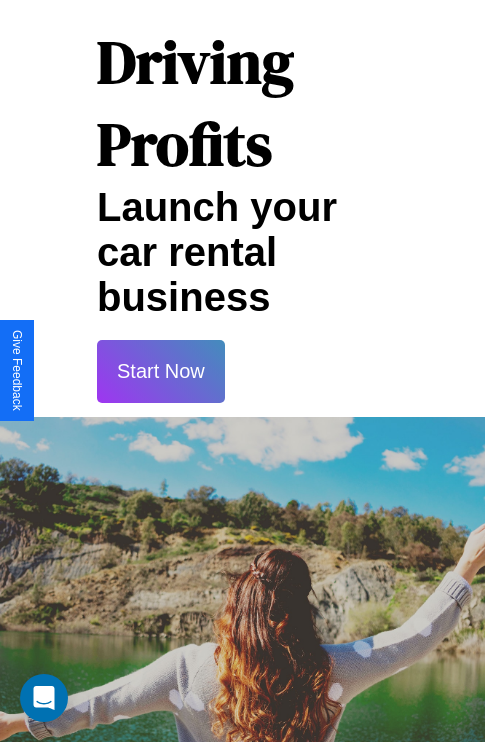 click on "Start Now" at bounding box center (161, 371) 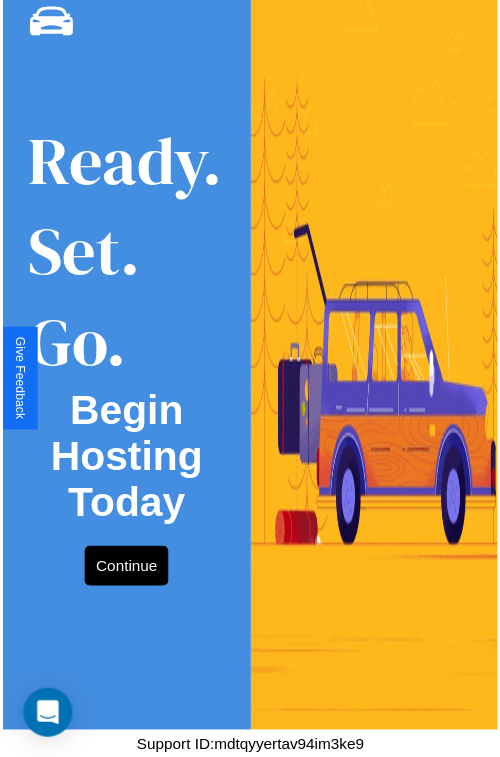 scroll, scrollTop: 0, scrollLeft: 0, axis: both 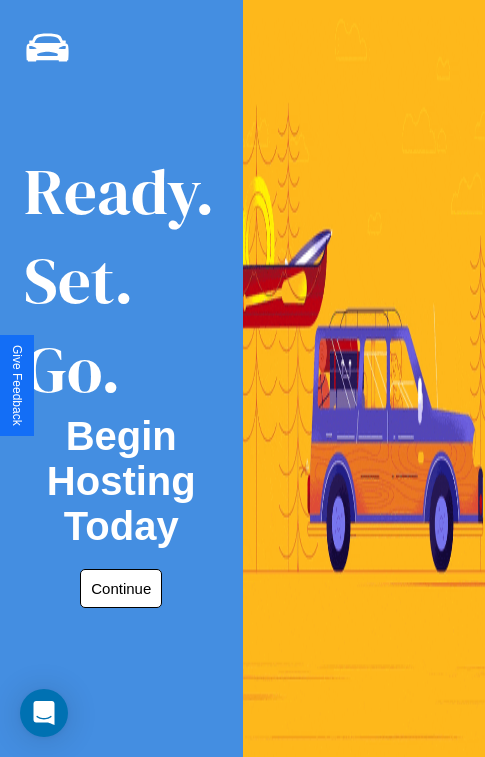 click on "Continue" at bounding box center [121, 588] 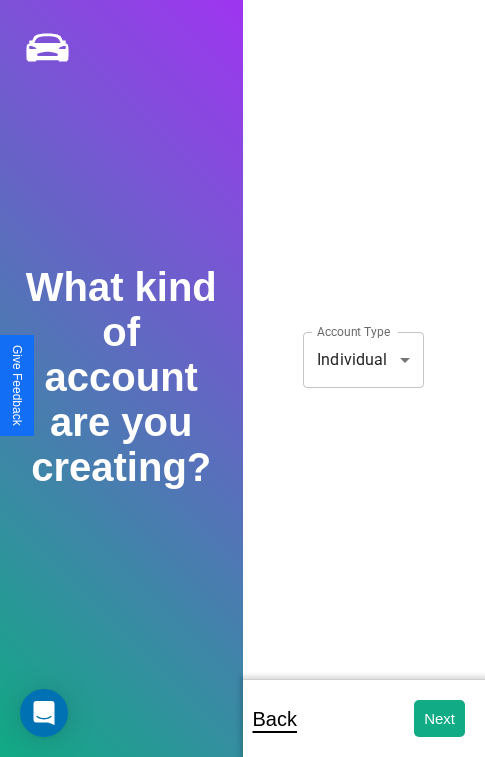 click on "**********" at bounding box center (242, 392) 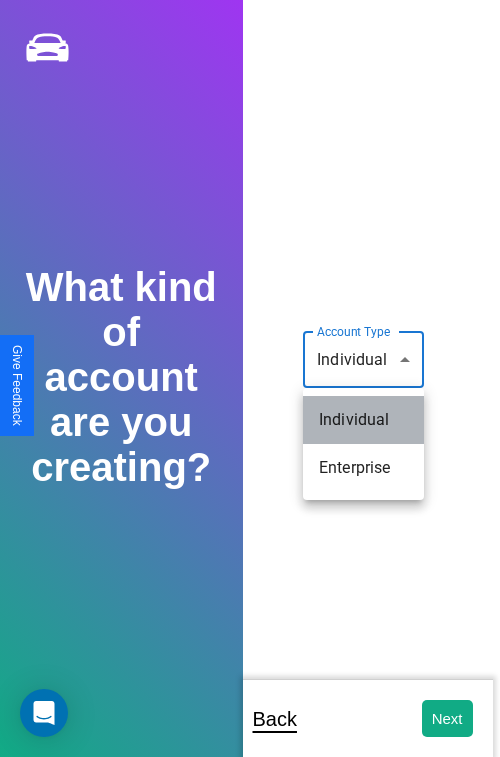 click on "Individual" at bounding box center [363, 420] 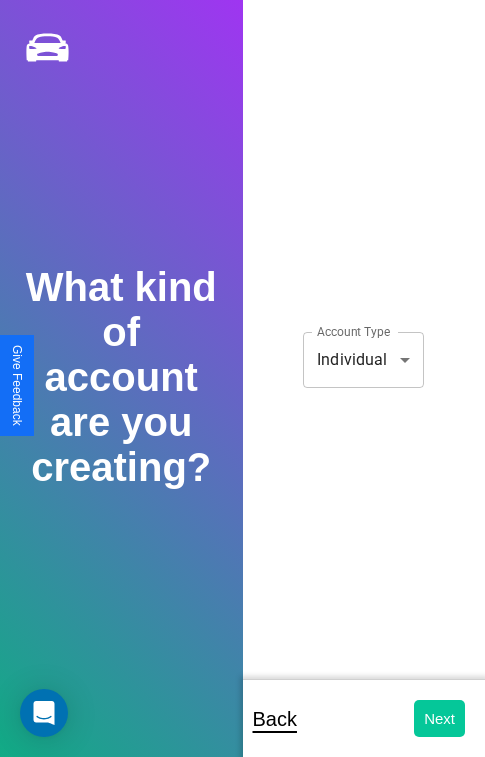 click on "Next" at bounding box center (439, 718) 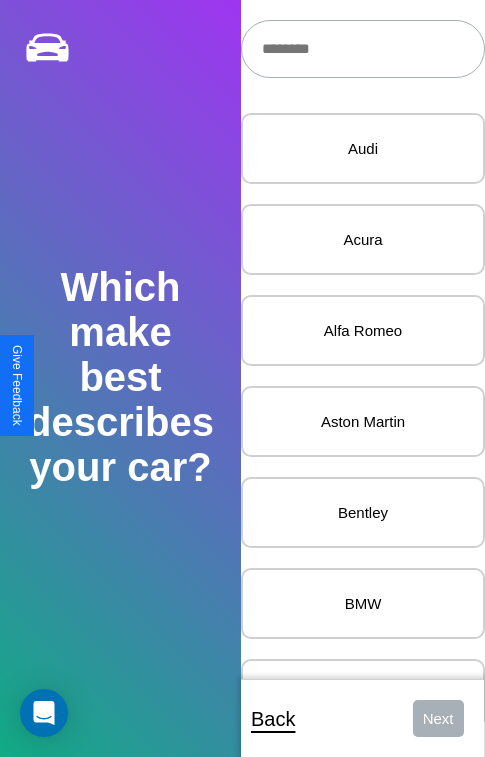 click at bounding box center [363, 49] 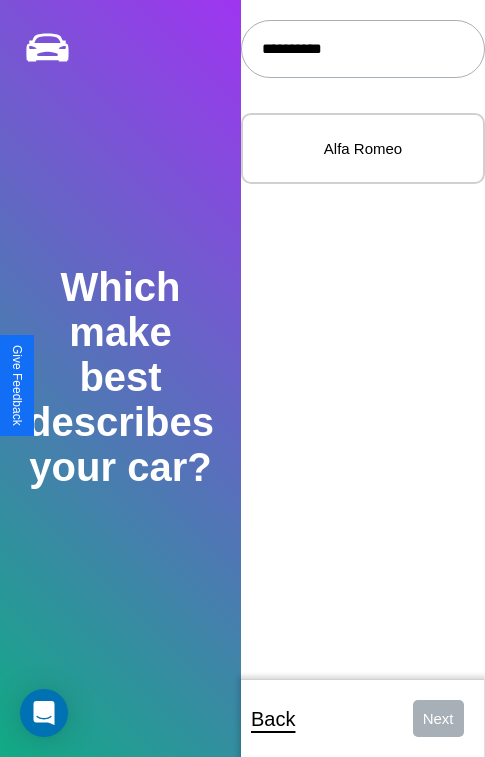 type on "**********" 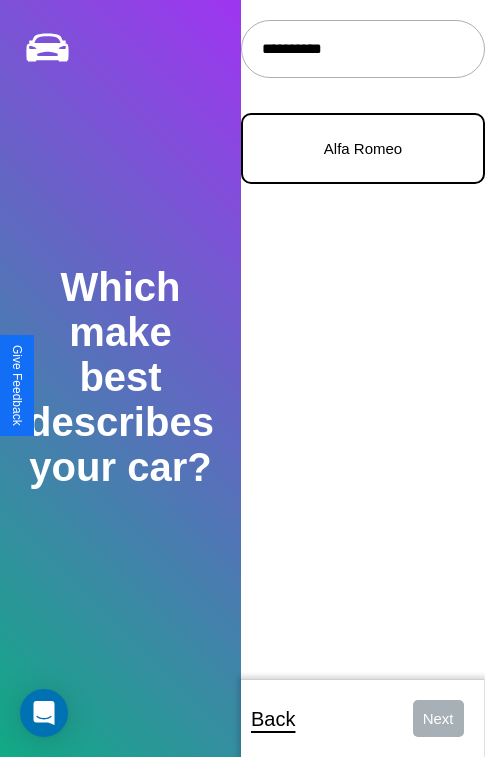 click on "Alfa Romeo" at bounding box center (363, 148) 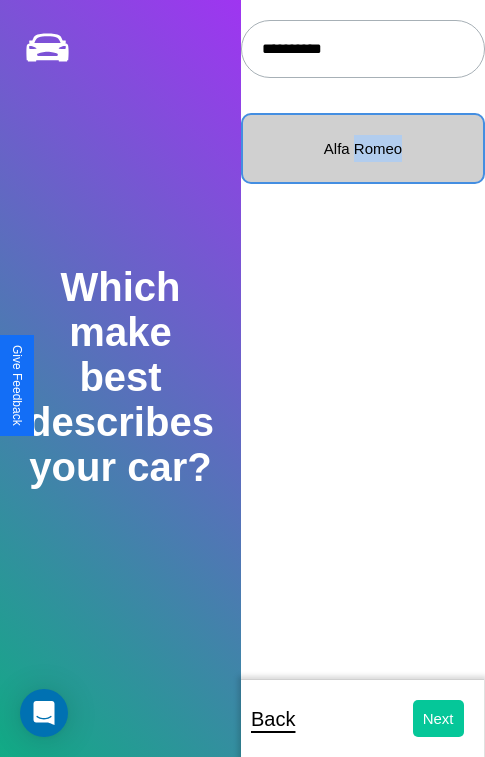 click on "Next" at bounding box center [438, 718] 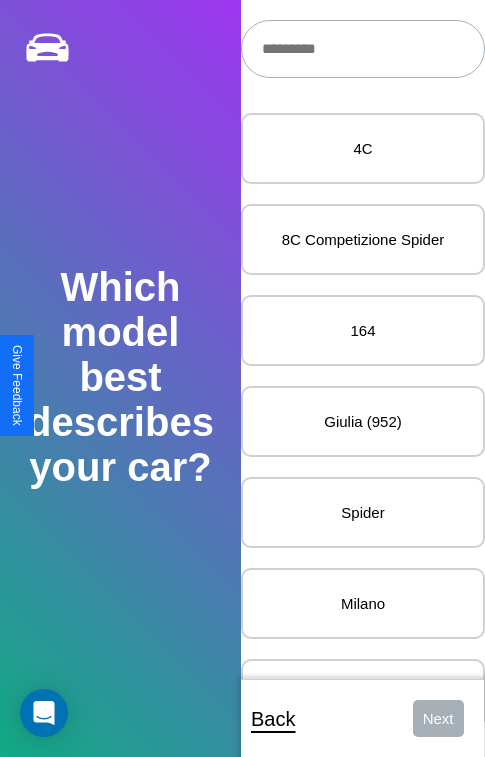 click at bounding box center (363, 49) 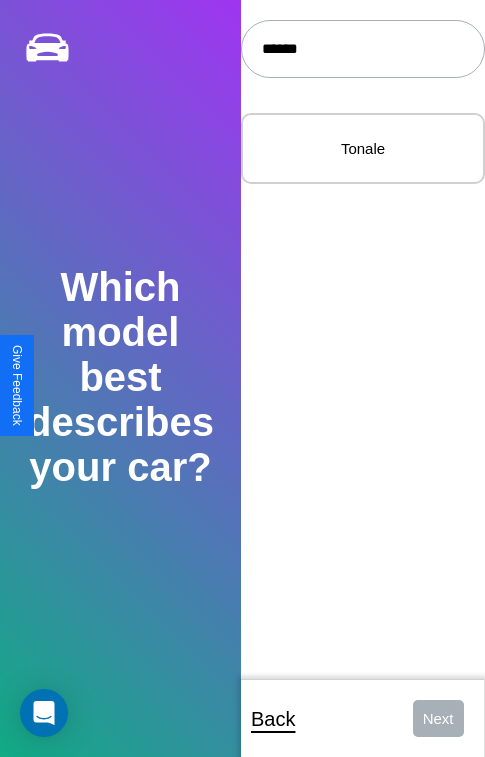 type on "******" 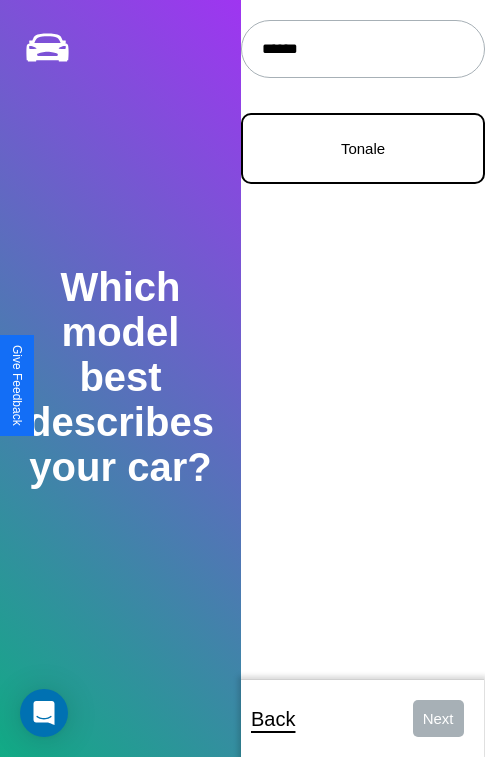 click on "Tonale" at bounding box center (363, 148) 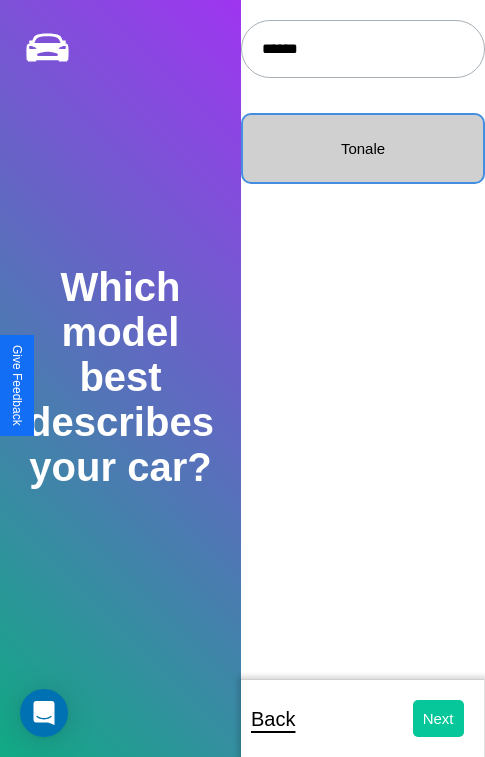 click on "Next" at bounding box center (438, 718) 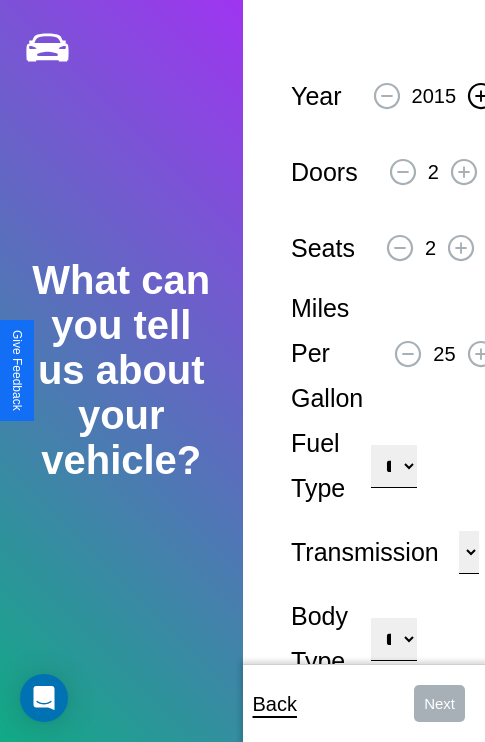 click 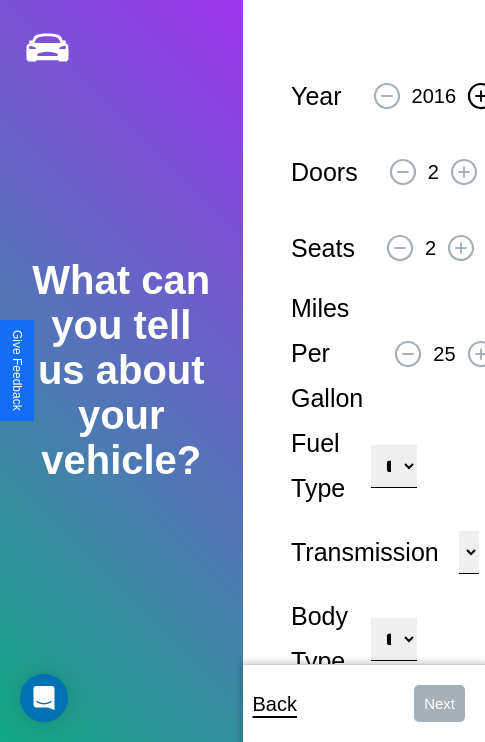 click 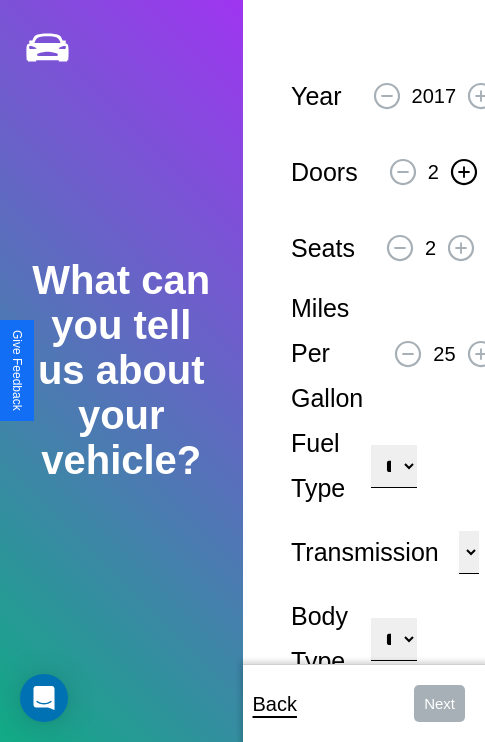 click 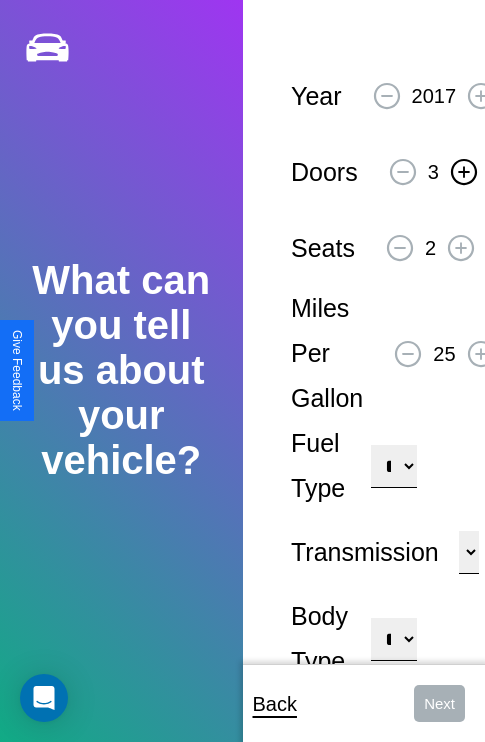 click 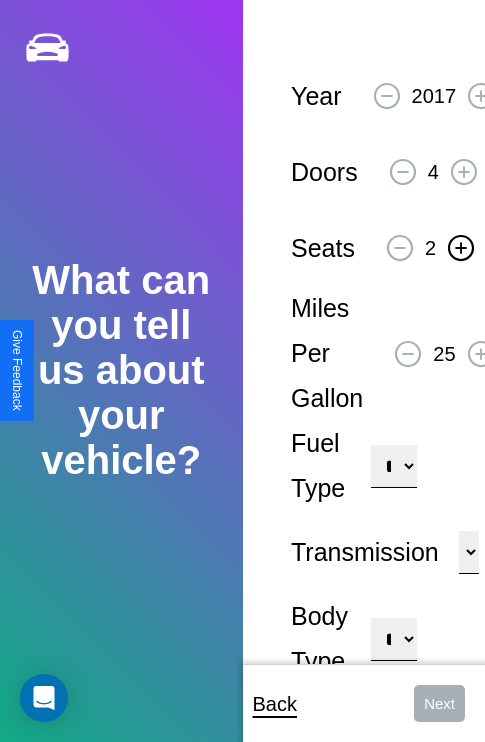 click 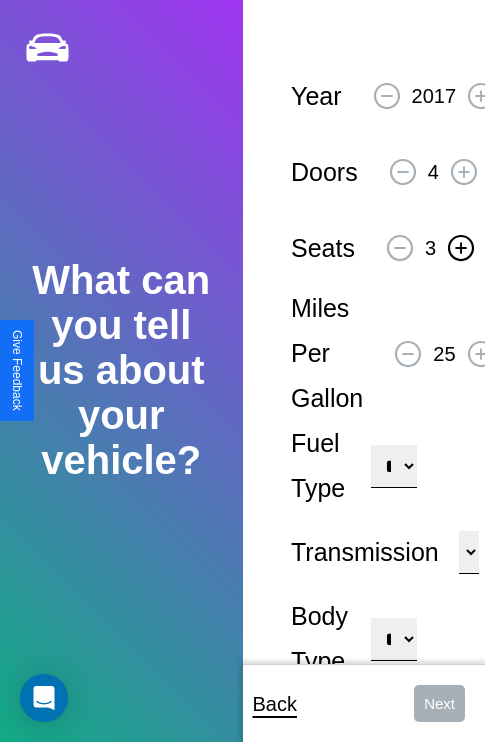 click 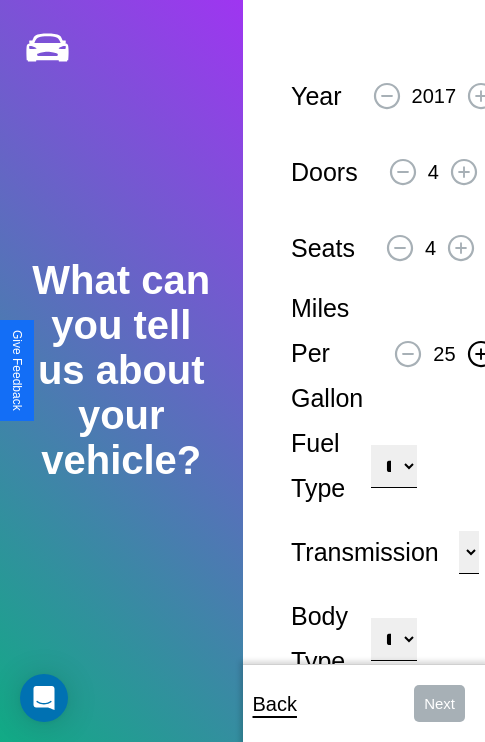 click 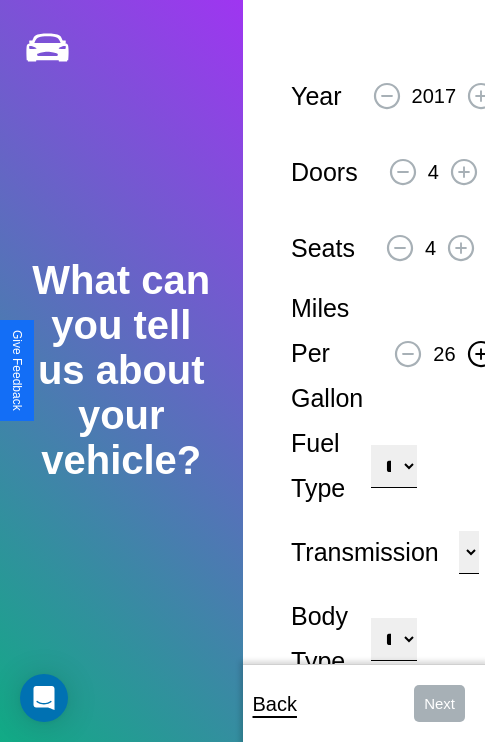 click 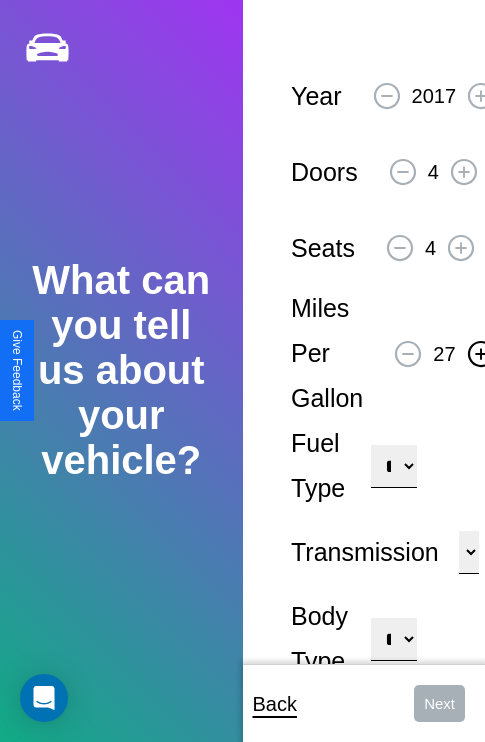 click 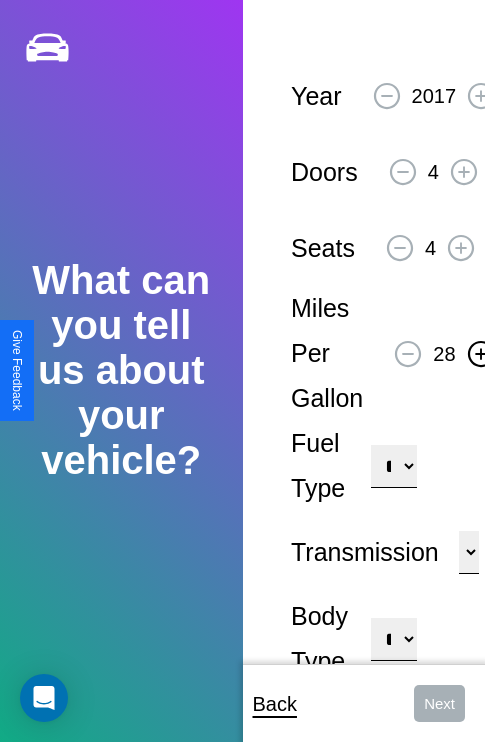 click 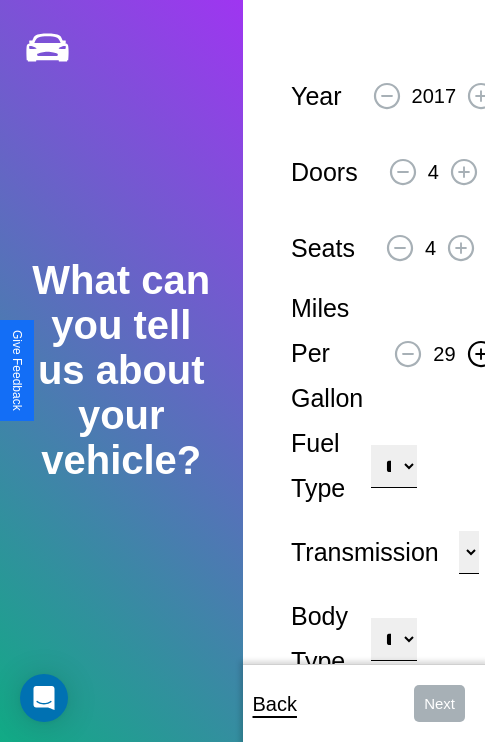 click 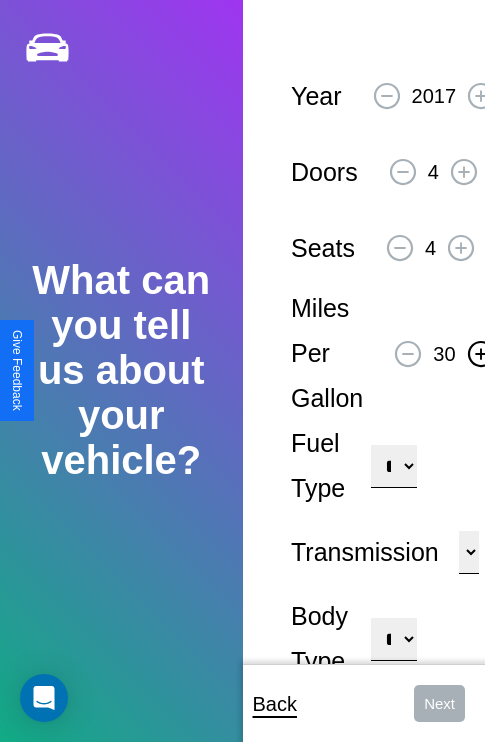 click 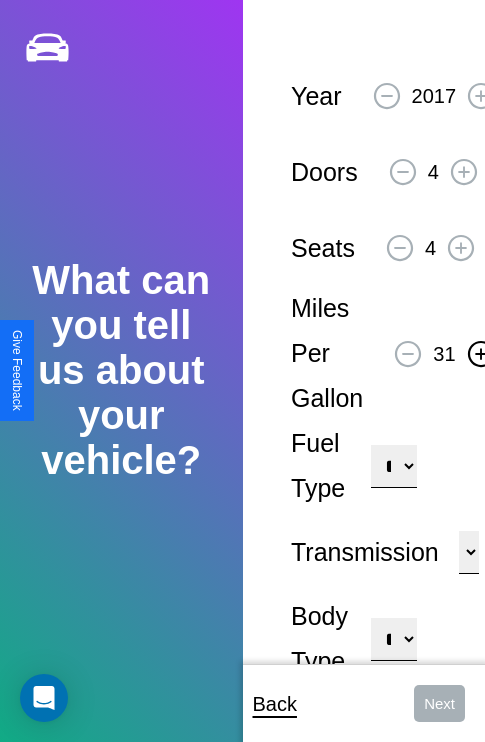click 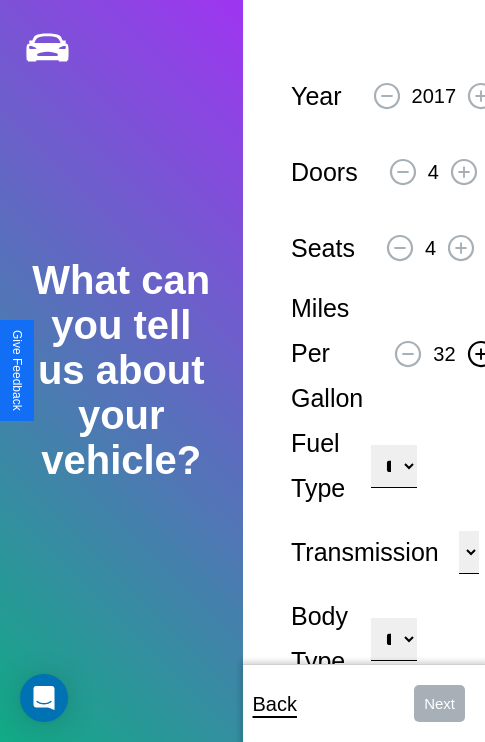 click on "**********" at bounding box center (393, 466) 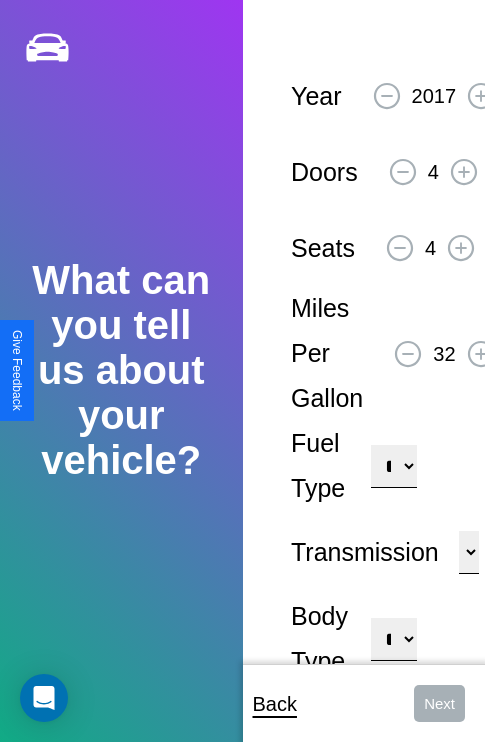 select on "**********" 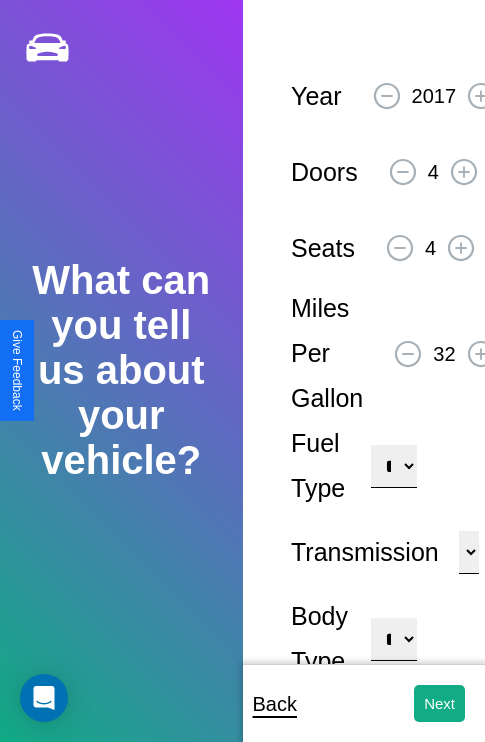 click on "**********" at bounding box center (393, 639) 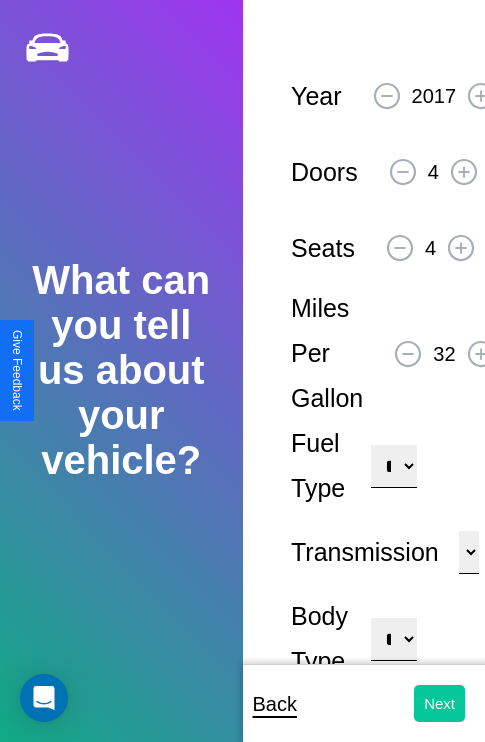click on "Next" at bounding box center [439, 703] 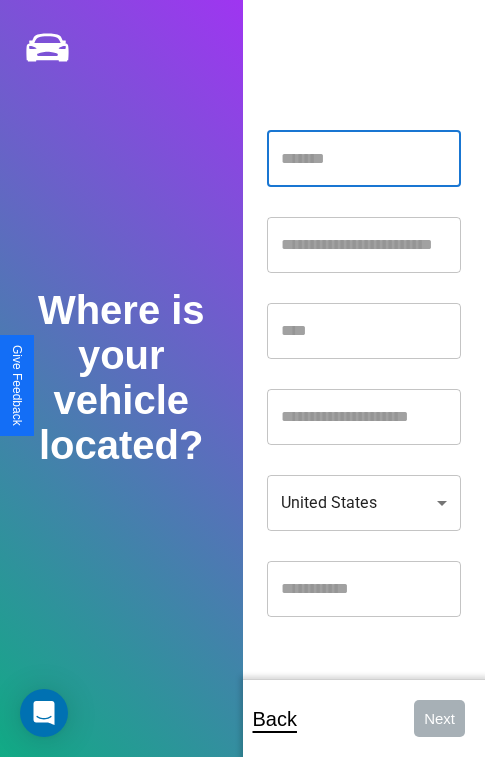 click at bounding box center [364, 159] 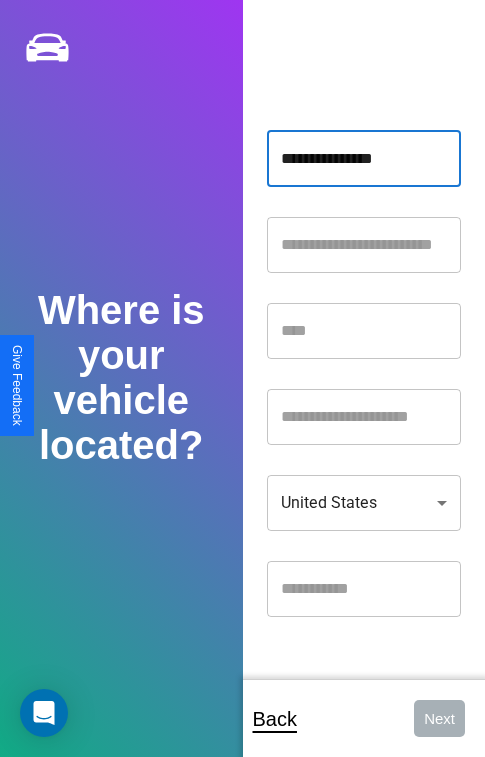 type on "**********" 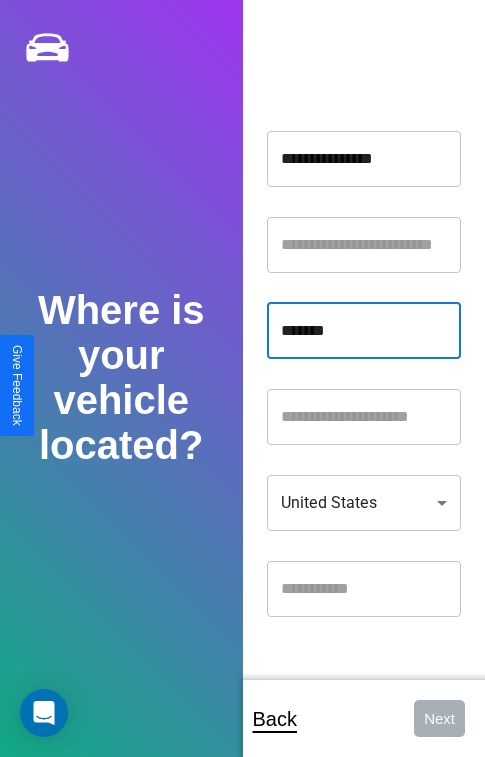 type on "*******" 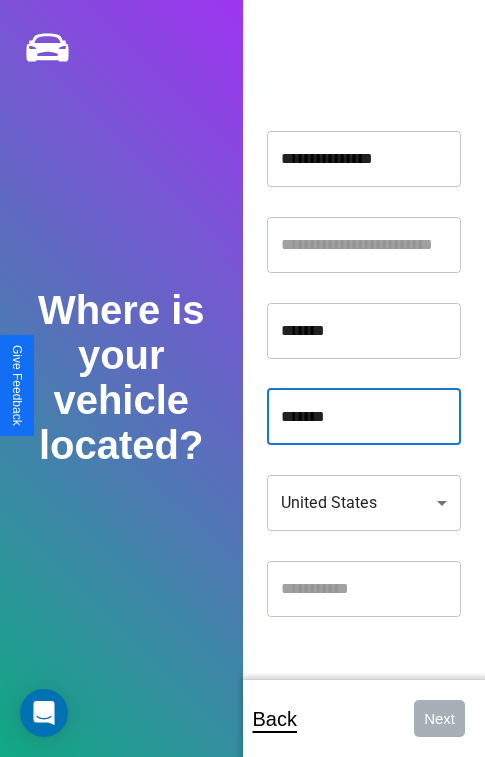 type on "*******" 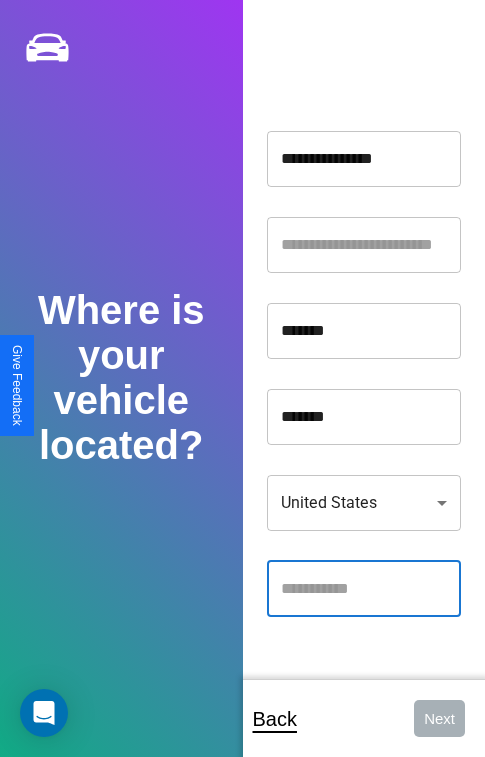 click at bounding box center [364, 589] 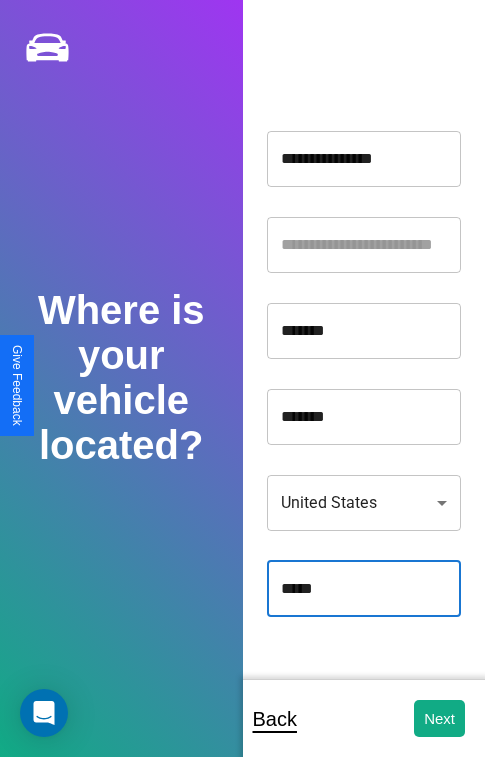 type on "*****" 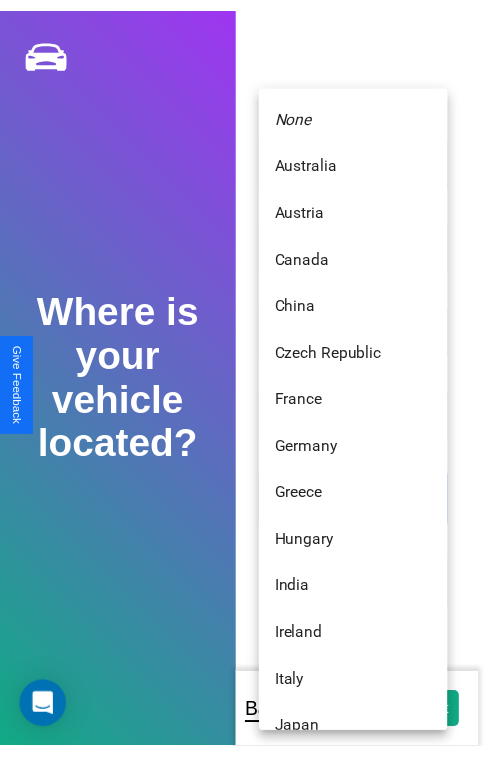 scroll, scrollTop: 459, scrollLeft: 0, axis: vertical 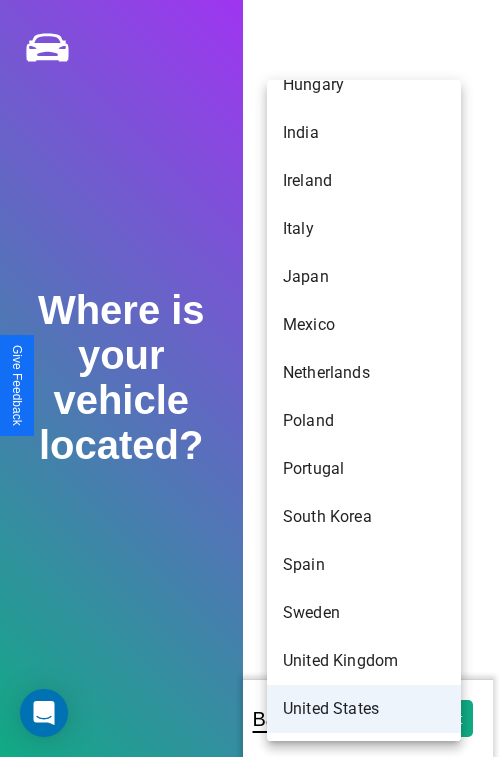 click on "United States" at bounding box center (364, 709) 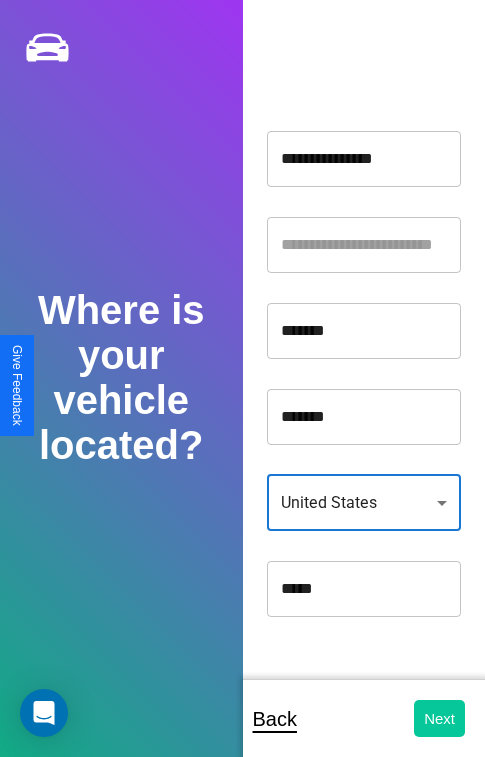 click on "Next" at bounding box center [439, 718] 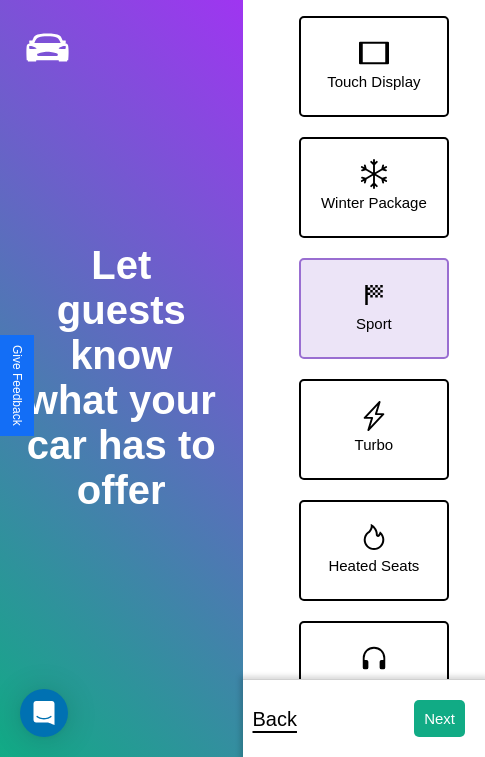 click 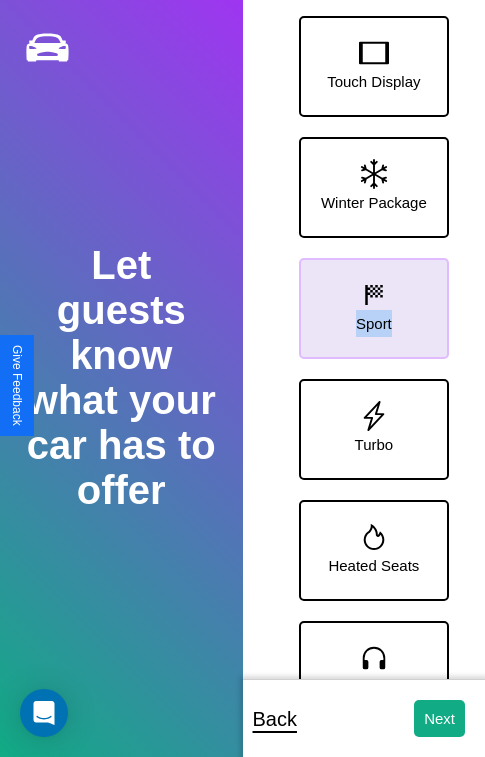 scroll, scrollTop: 128, scrollLeft: 0, axis: vertical 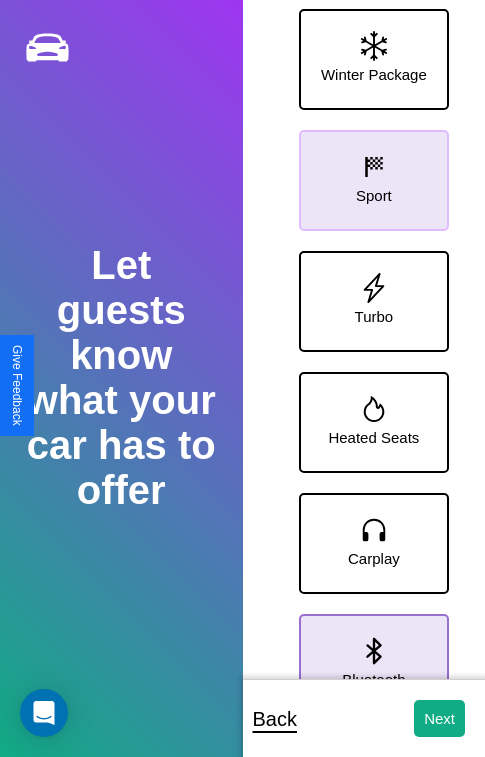 click 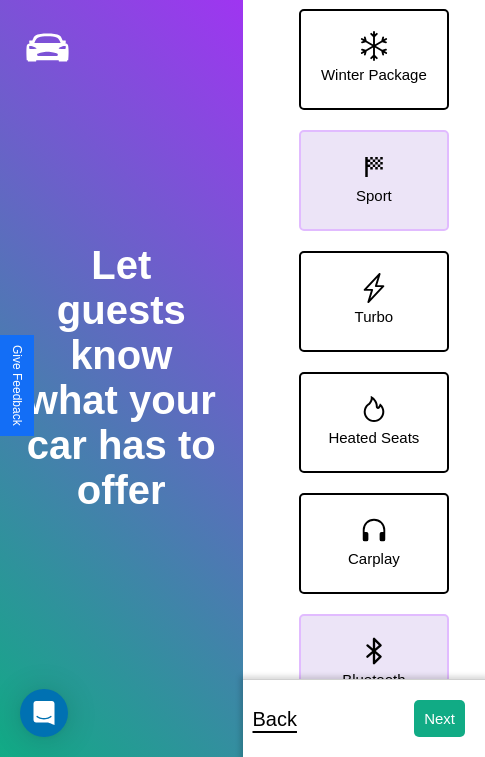 click 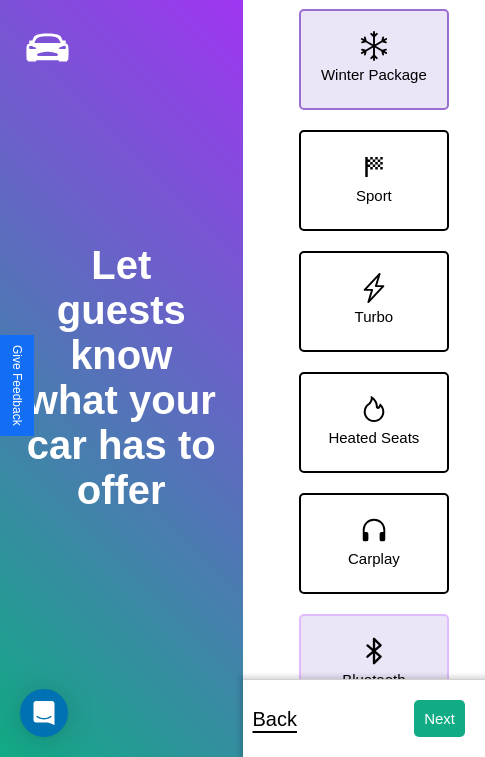 click 